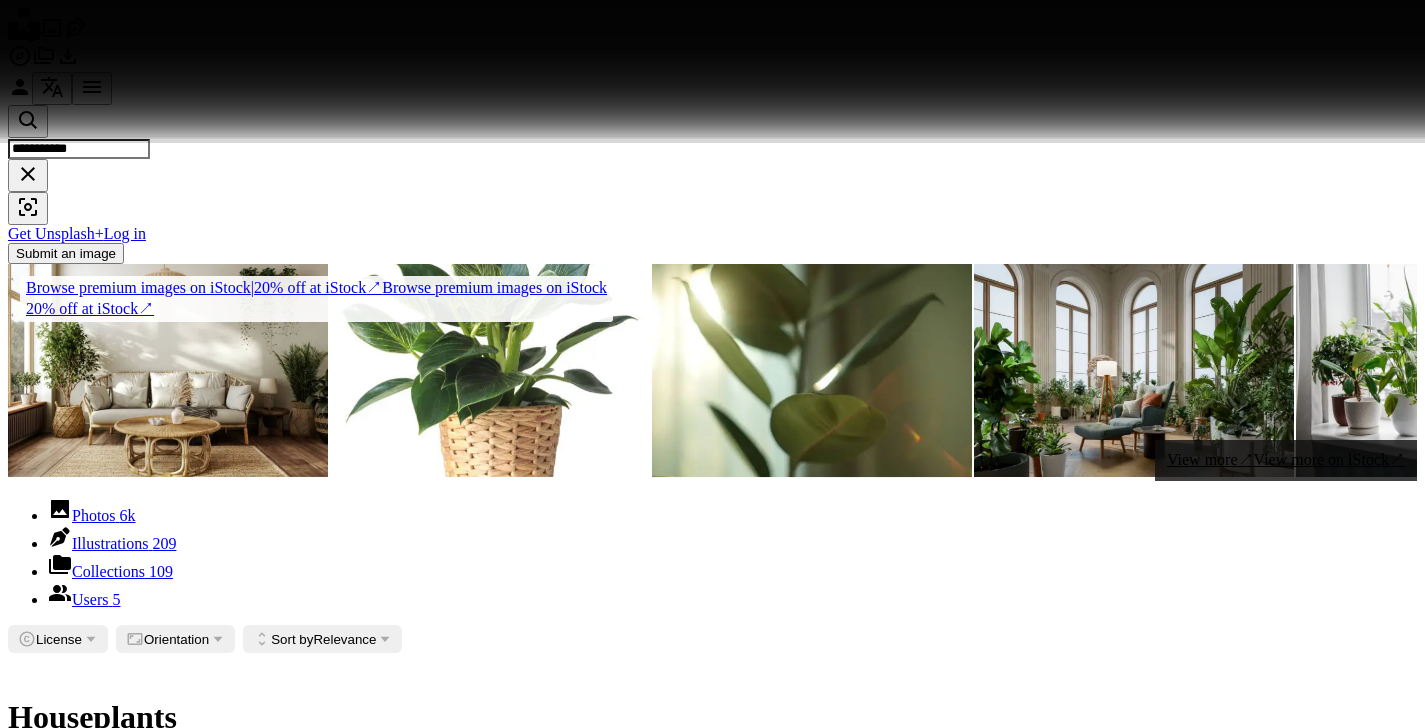 scroll, scrollTop: 22297, scrollLeft: 0, axis: vertical 